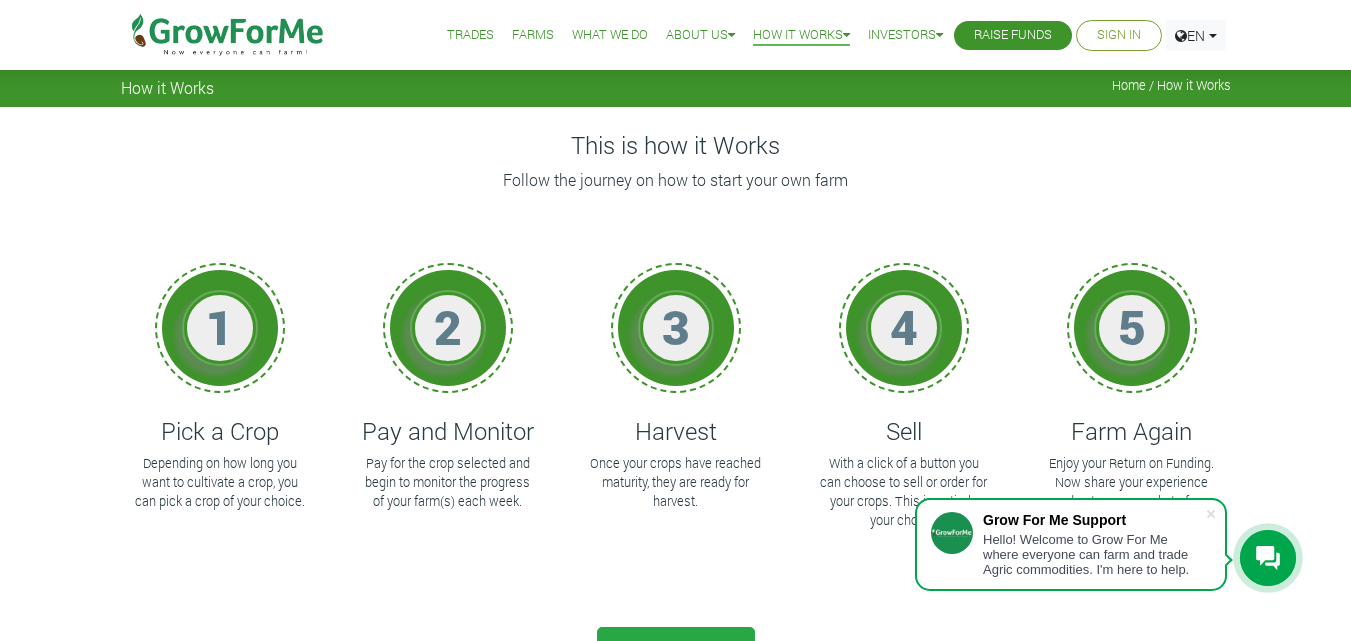 scroll, scrollTop: 0, scrollLeft: 0, axis: both 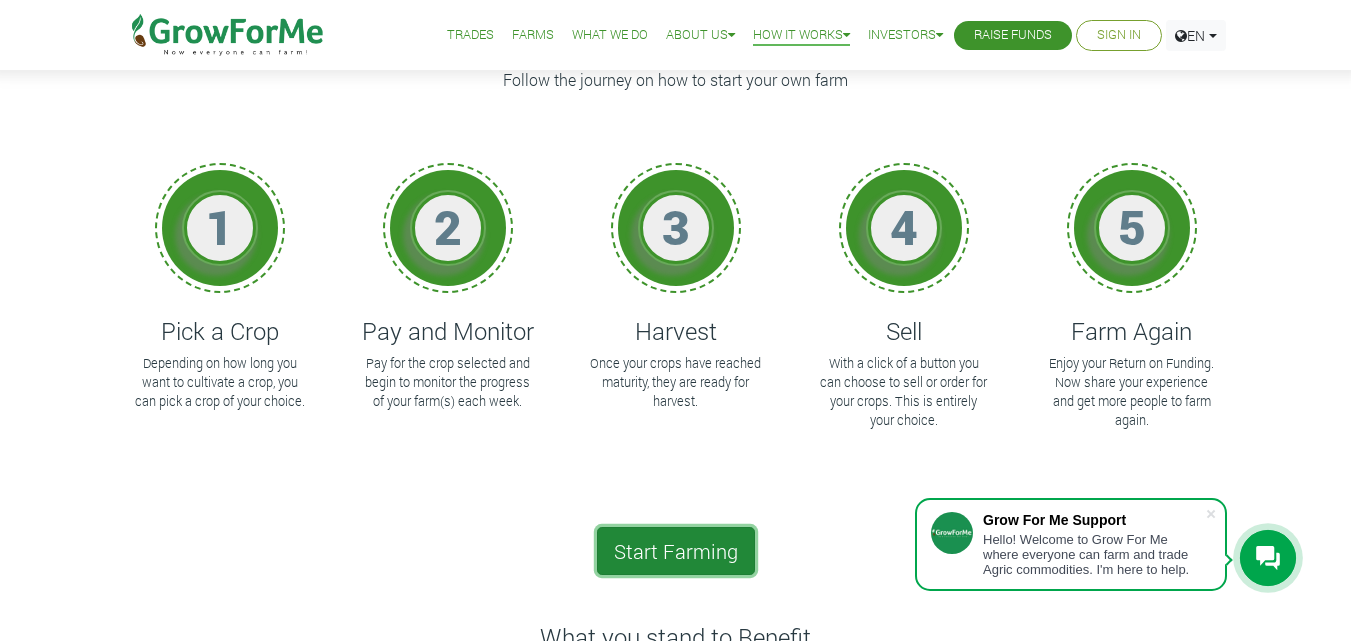 click on "Start Farming" at bounding box center (676, 551) 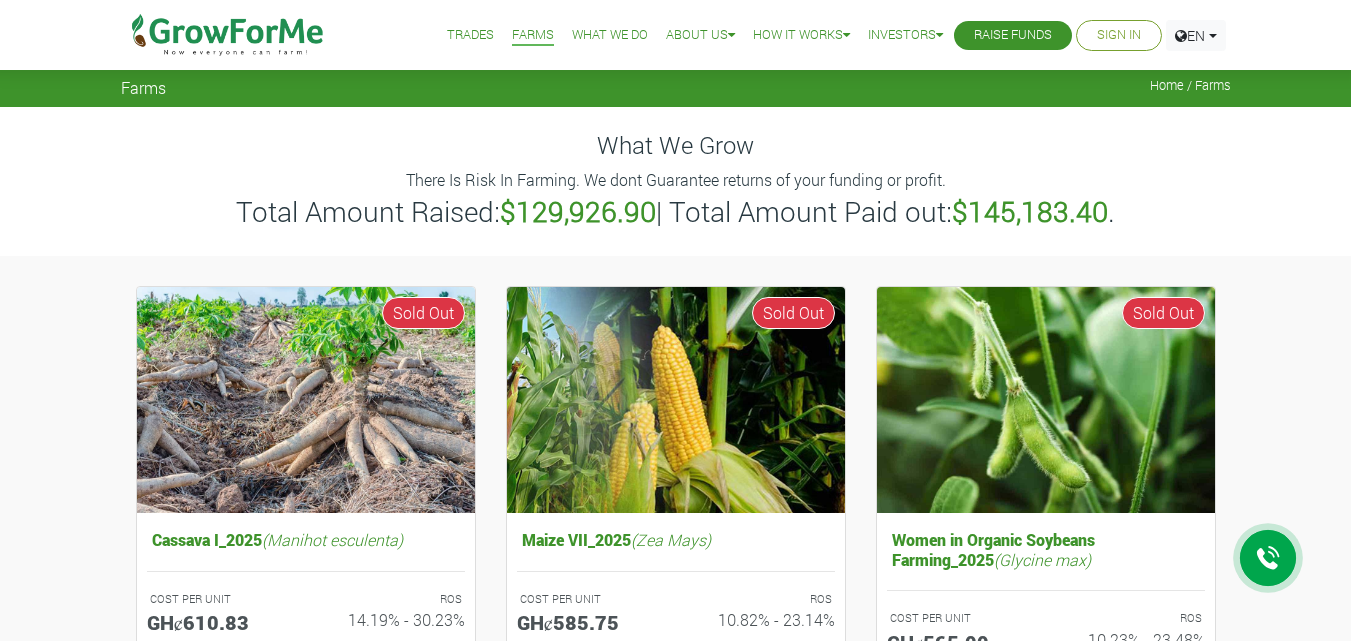 scroll, scrollTop: 0, scrollLeft: 0, axis: both 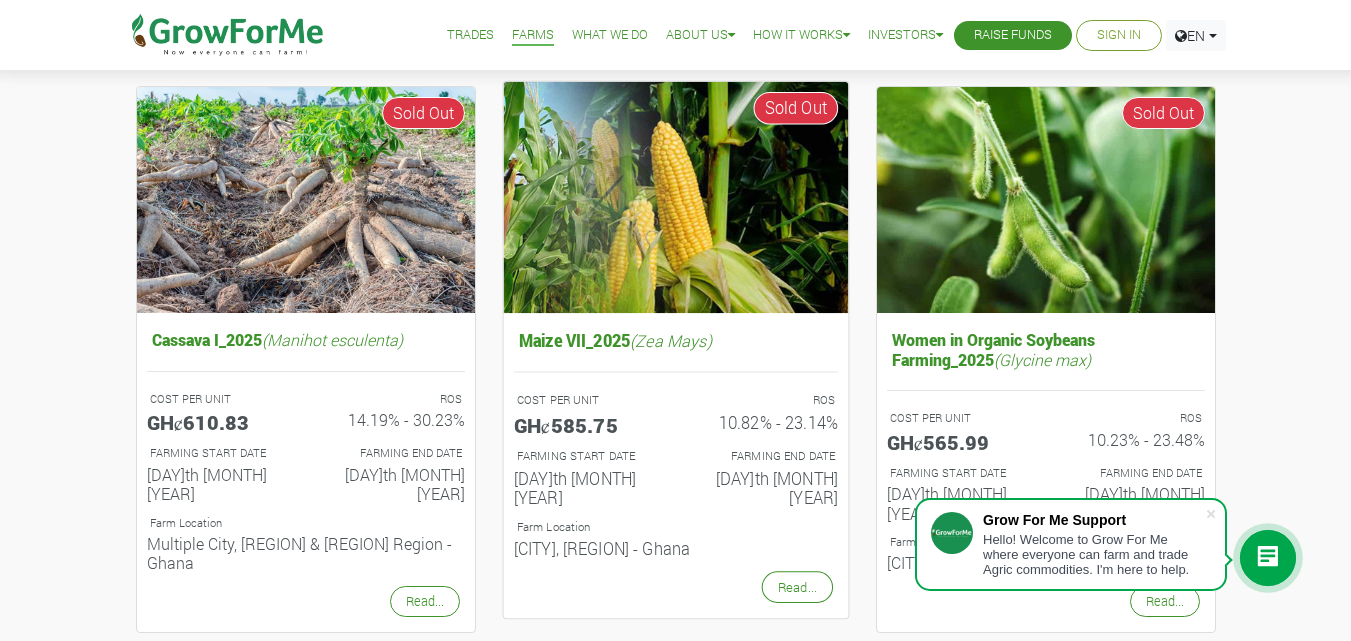 click at bounding box center (675, 196) 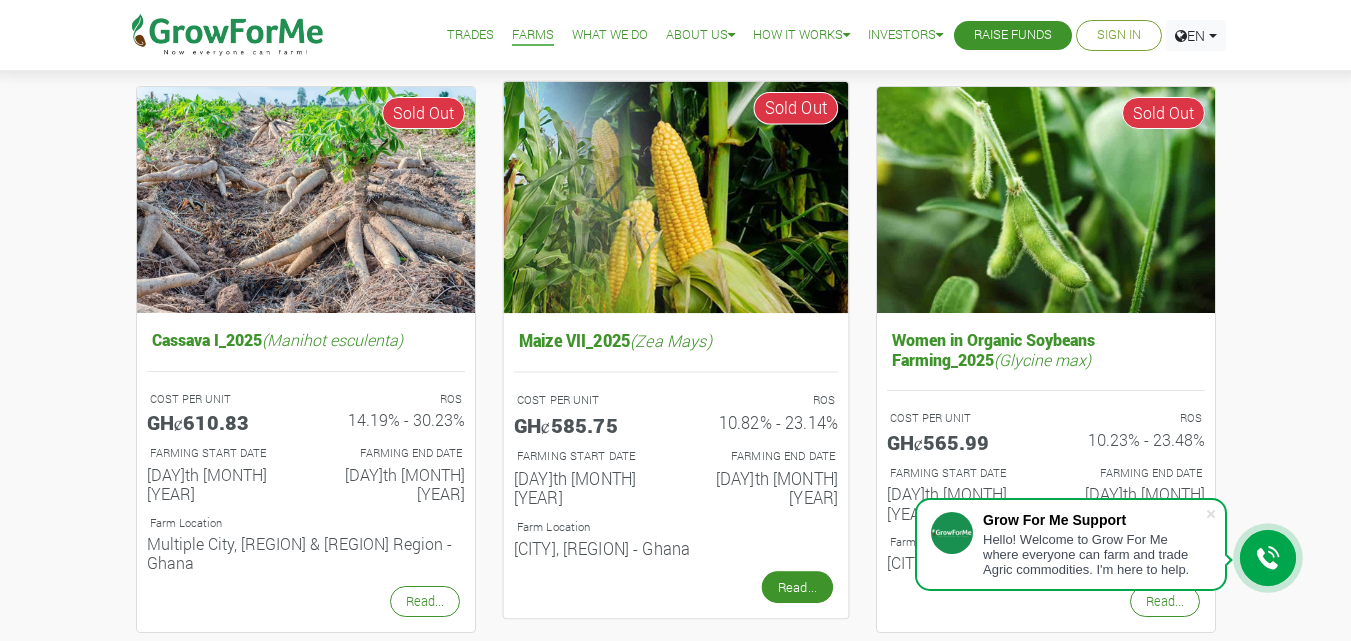click on "Read..." at bounding box center (796, 587) 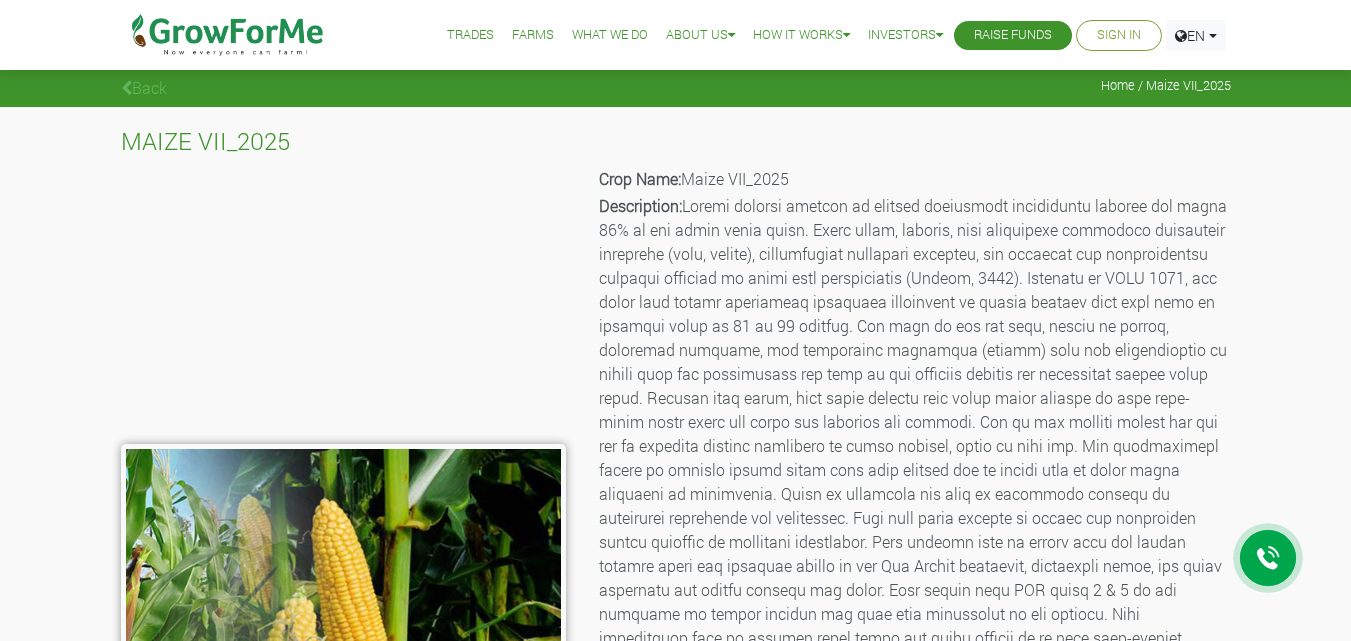 scroll, scrollTop: 0, scrollLeft: 0, axis: both 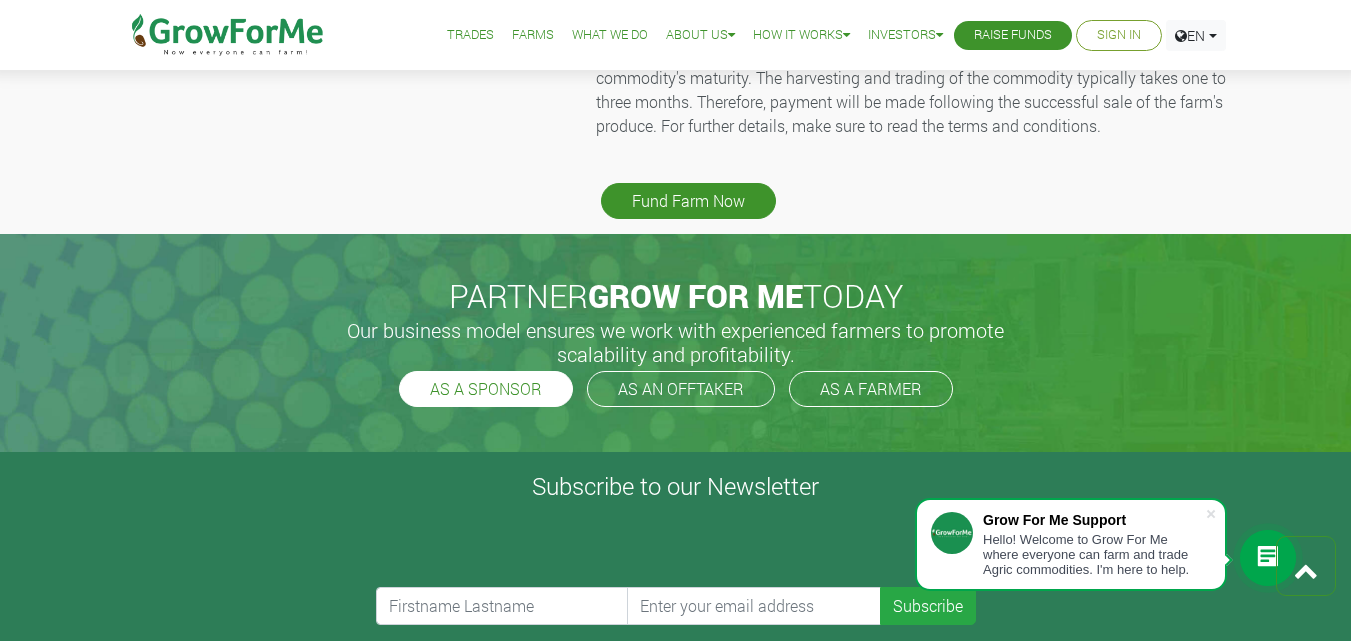 click on "AS A SPONSOR" at bounding box center [486, 389] 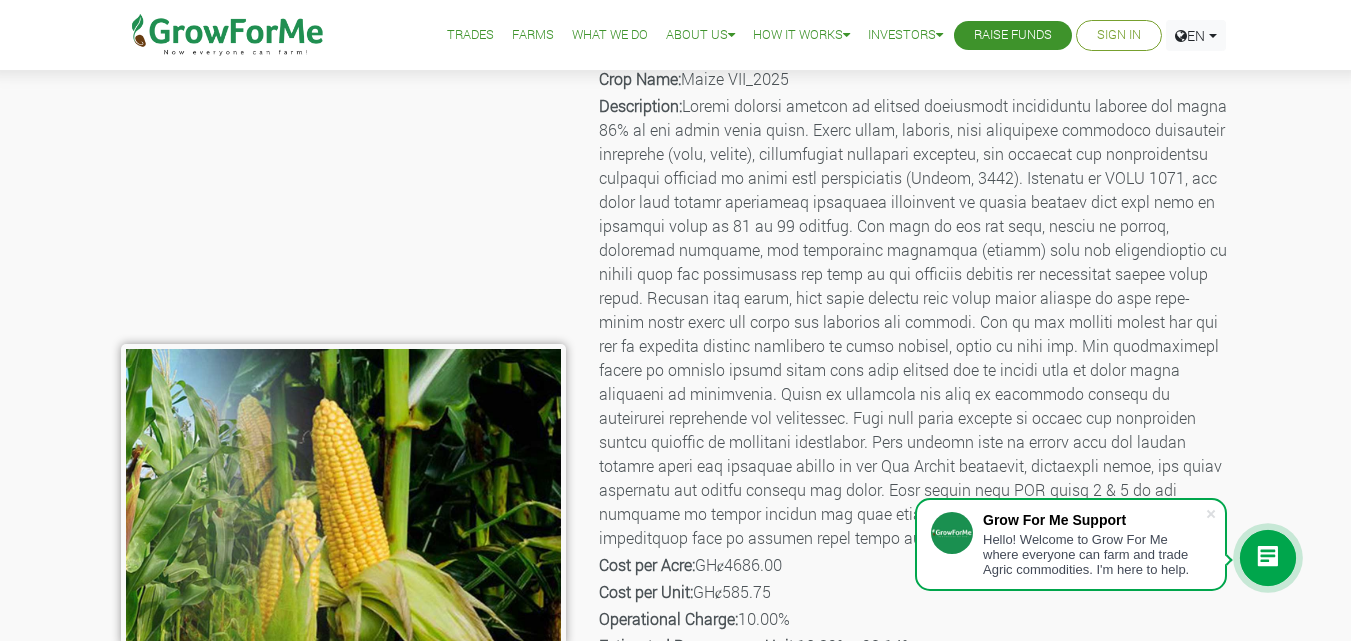 scroll, scrollTop: 0, scrollLeft: 0, axis: both 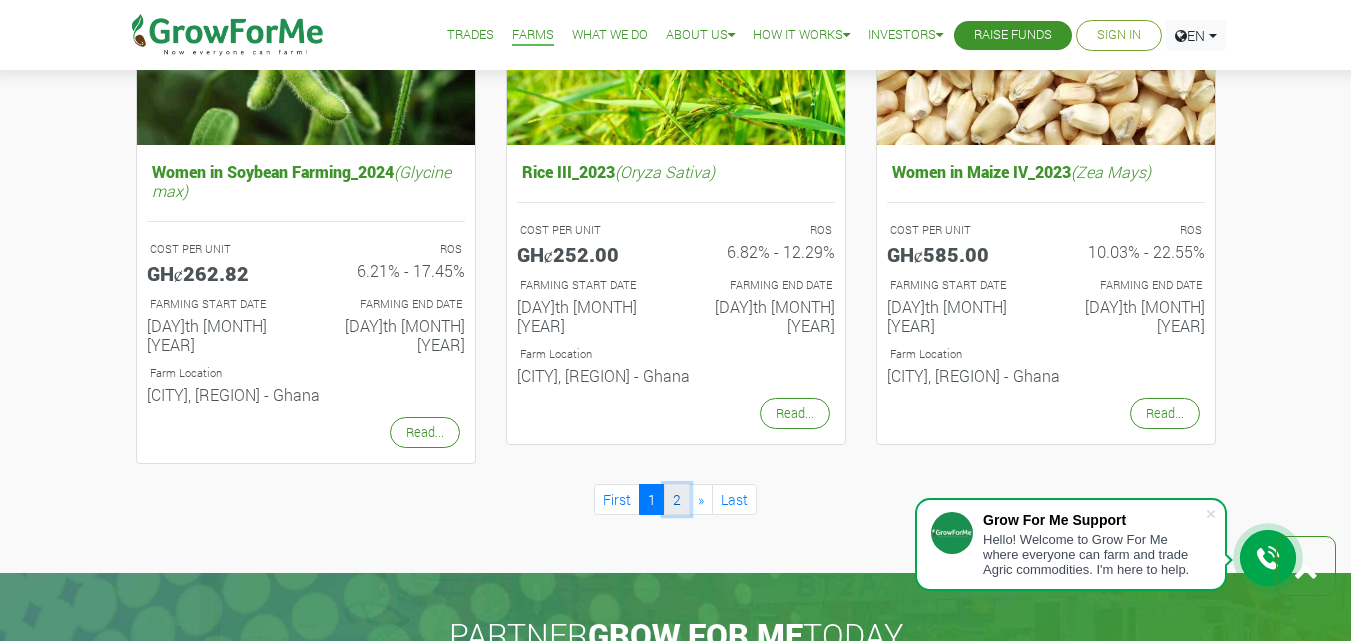 click on "2" at bounding box center (677, 499) 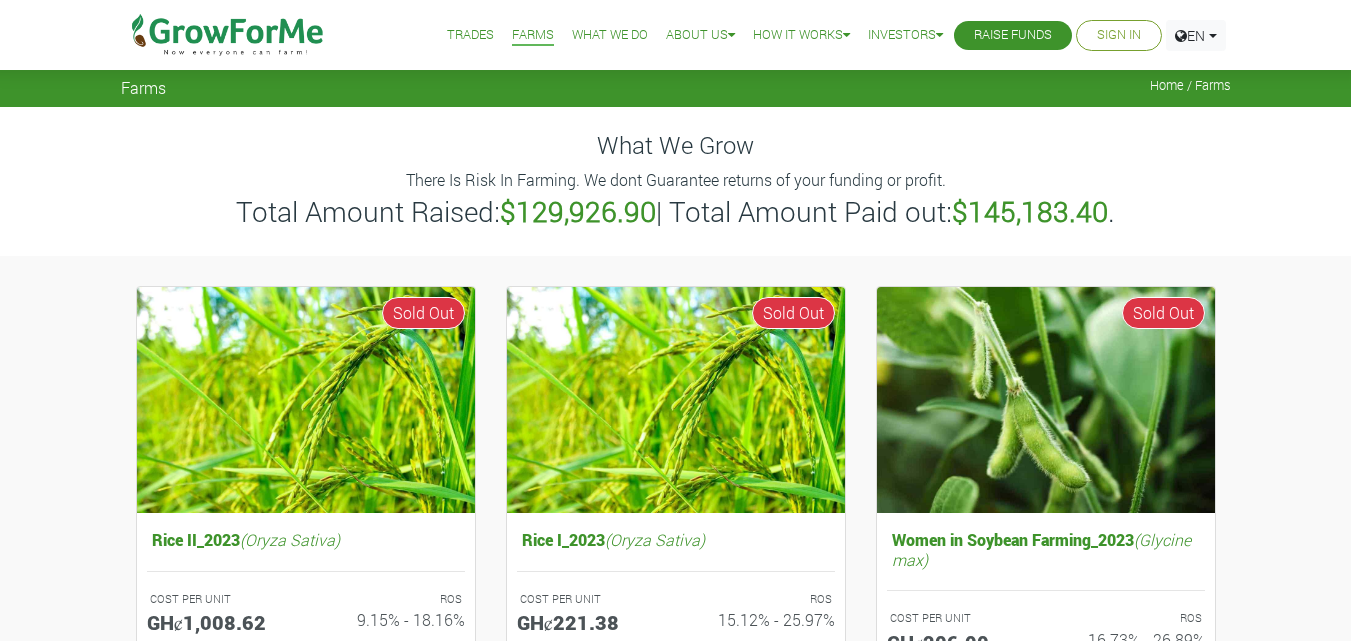 scroll, scrollTop: 0, scrollLeft: 0, axis: both 